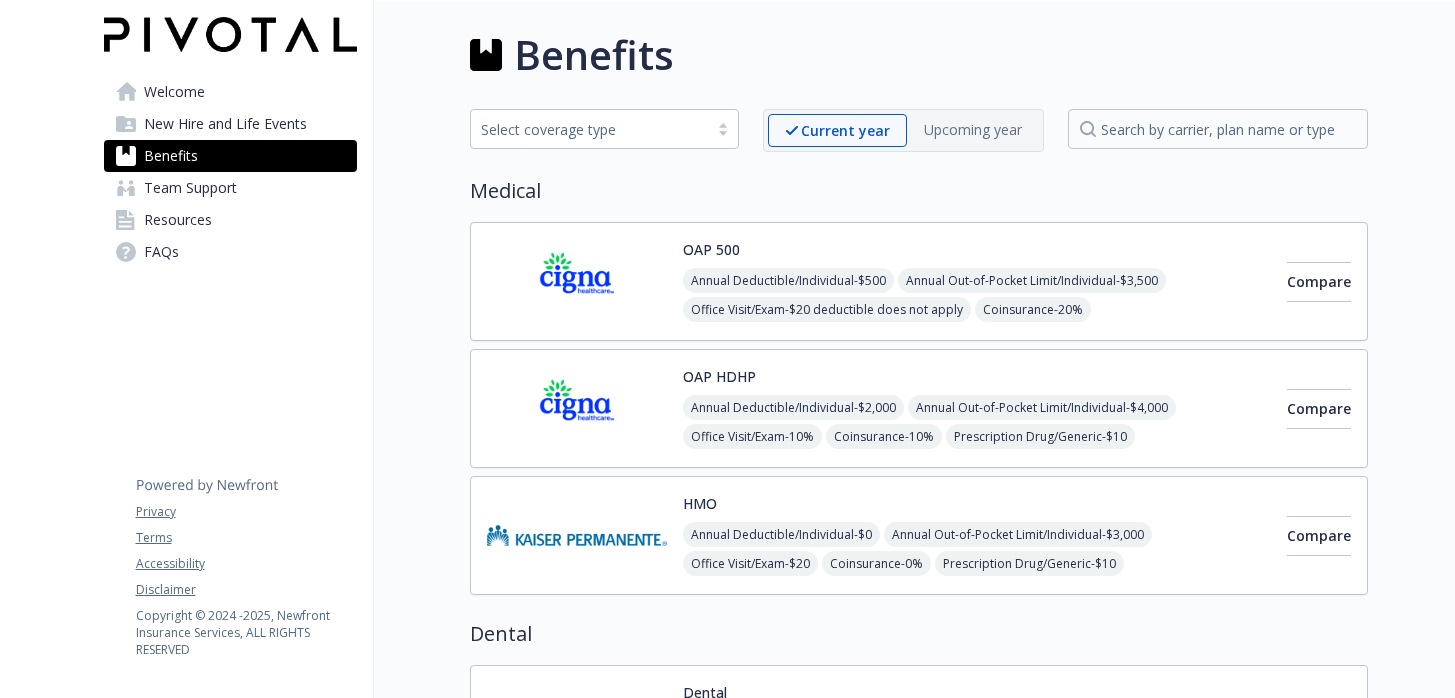scroll, scrollTop: 0, scrollLeft: 0, axis: both 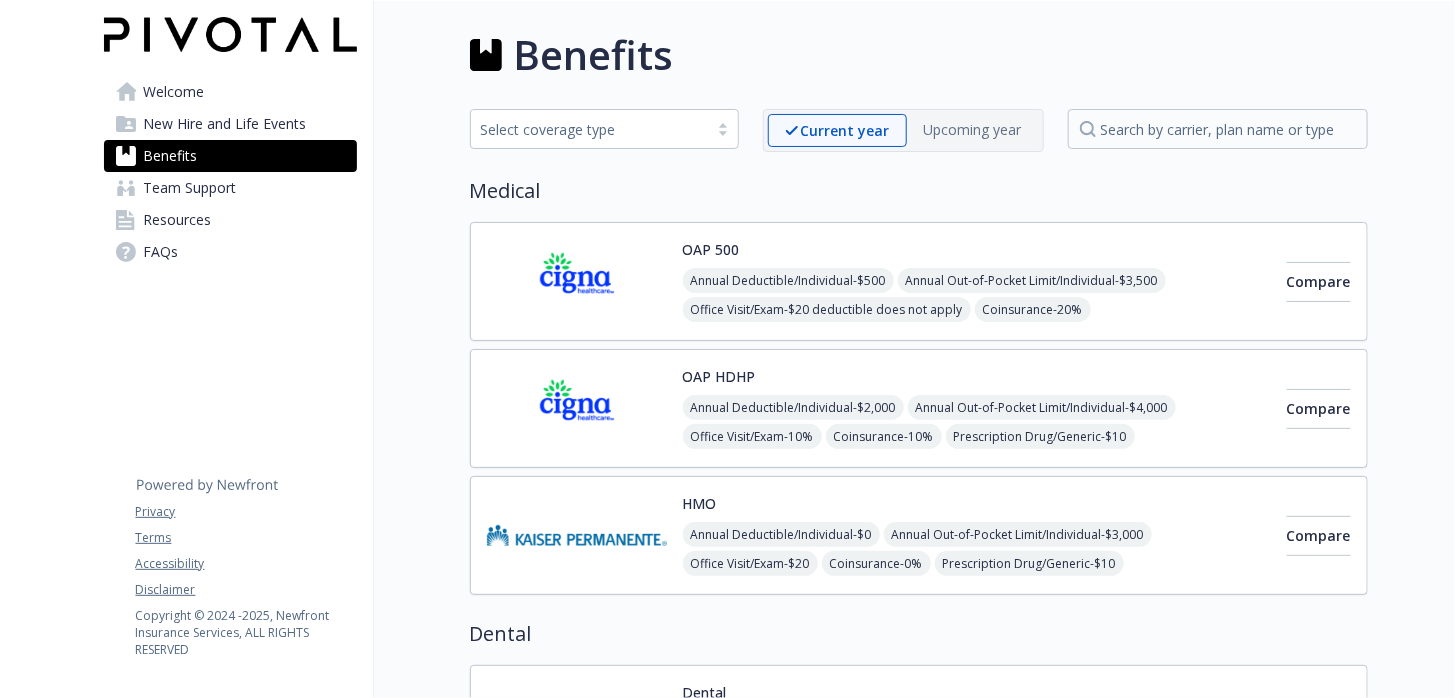 click at bounding box center [1412, 1381] 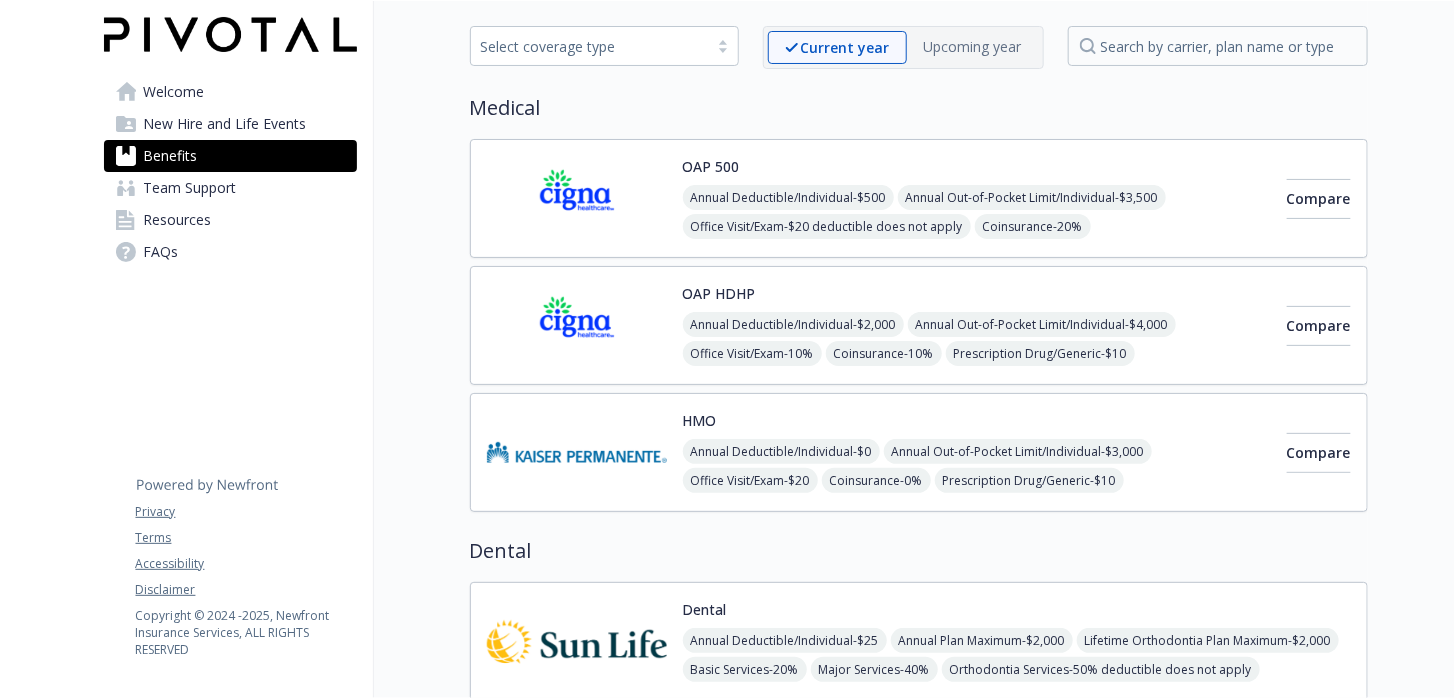 scroll, scrollTop: 0, scrollLeft: 0, axis: both 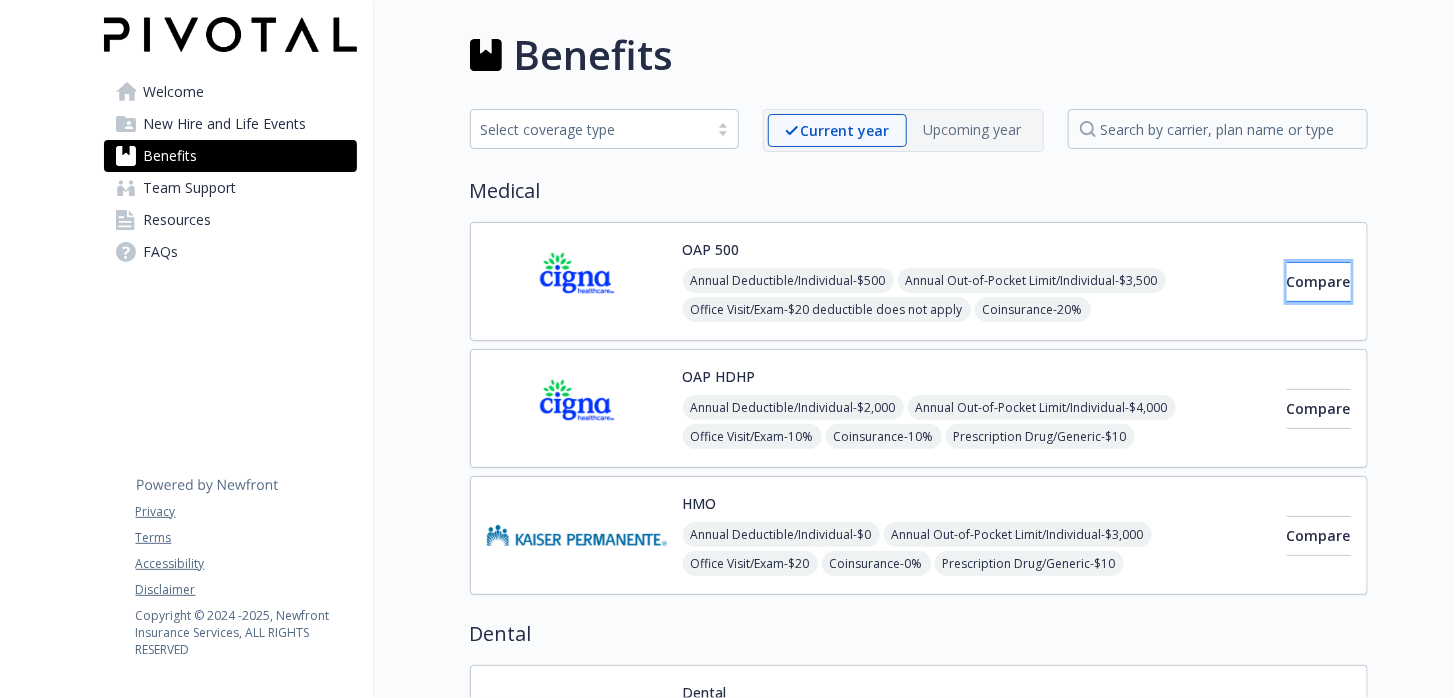 click on "Compare" at bounding box center [1319, 281] 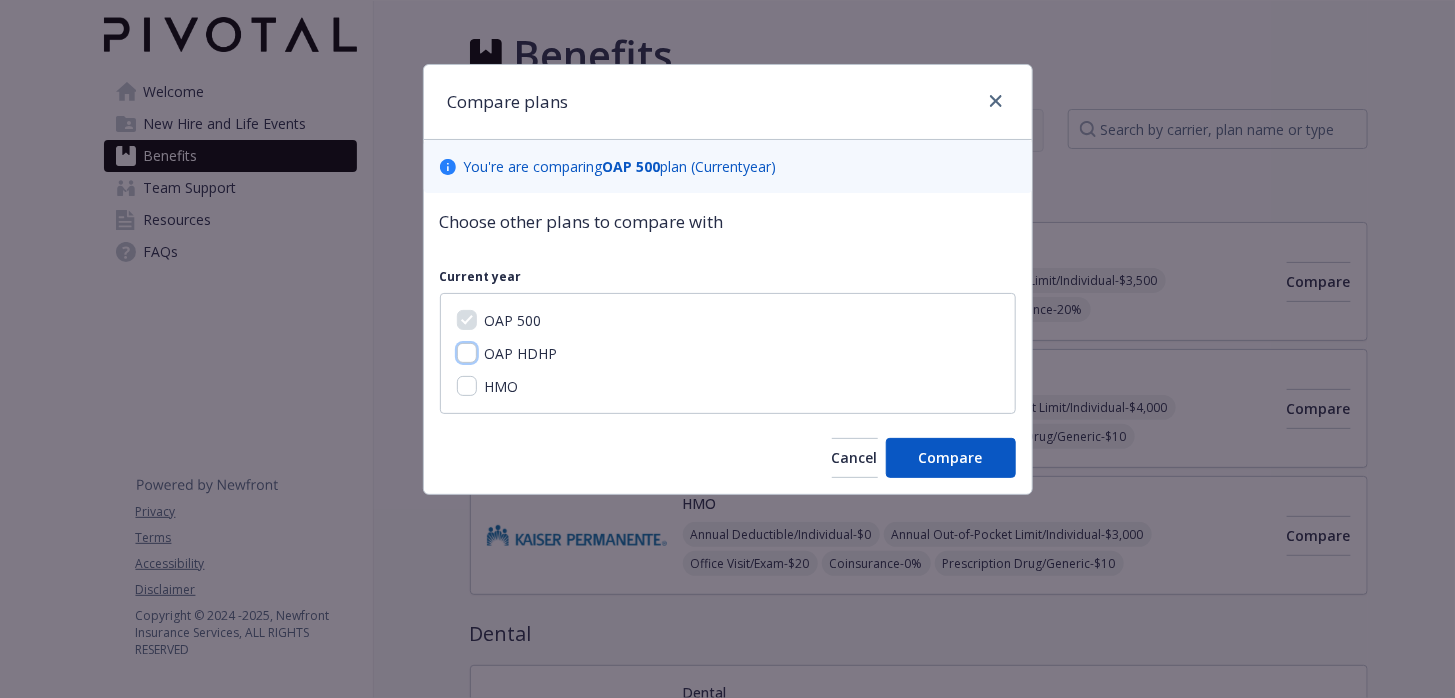 click on "OAP HDHP" at bounding box center (467, 353) 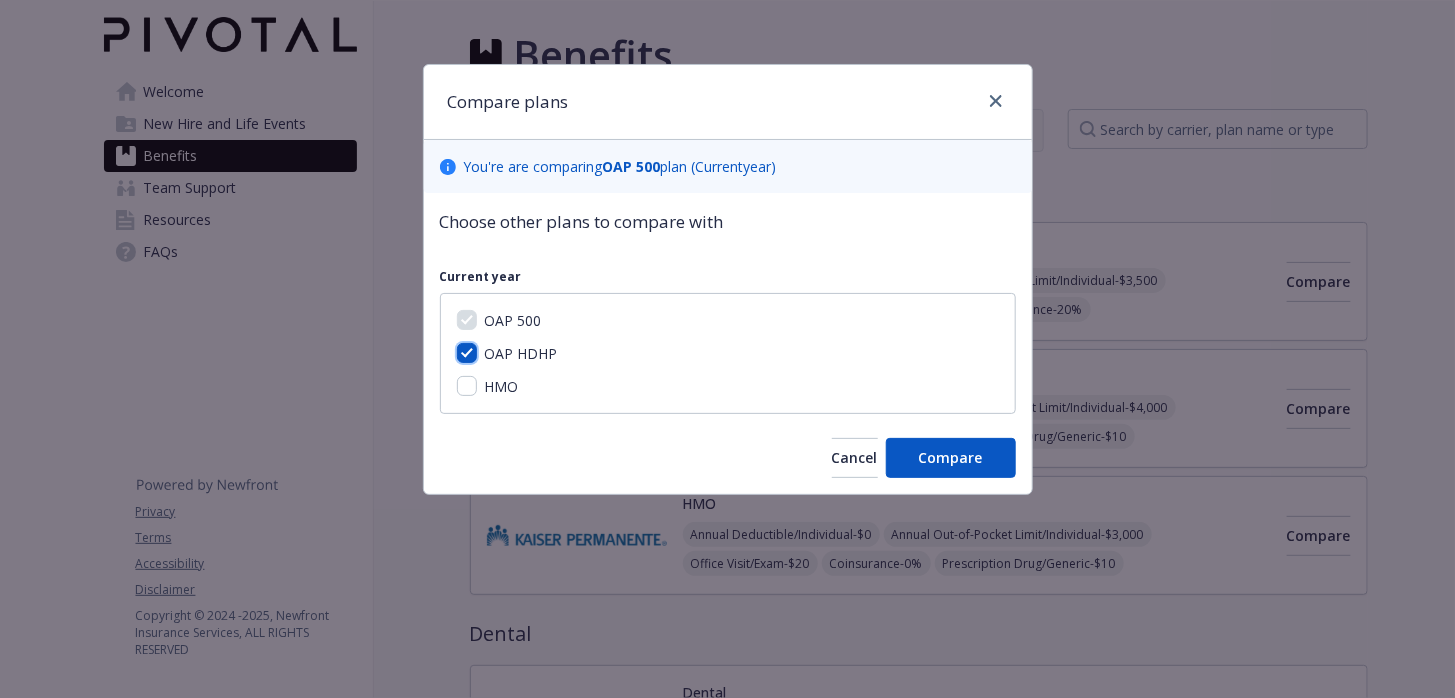checkbox on "true" 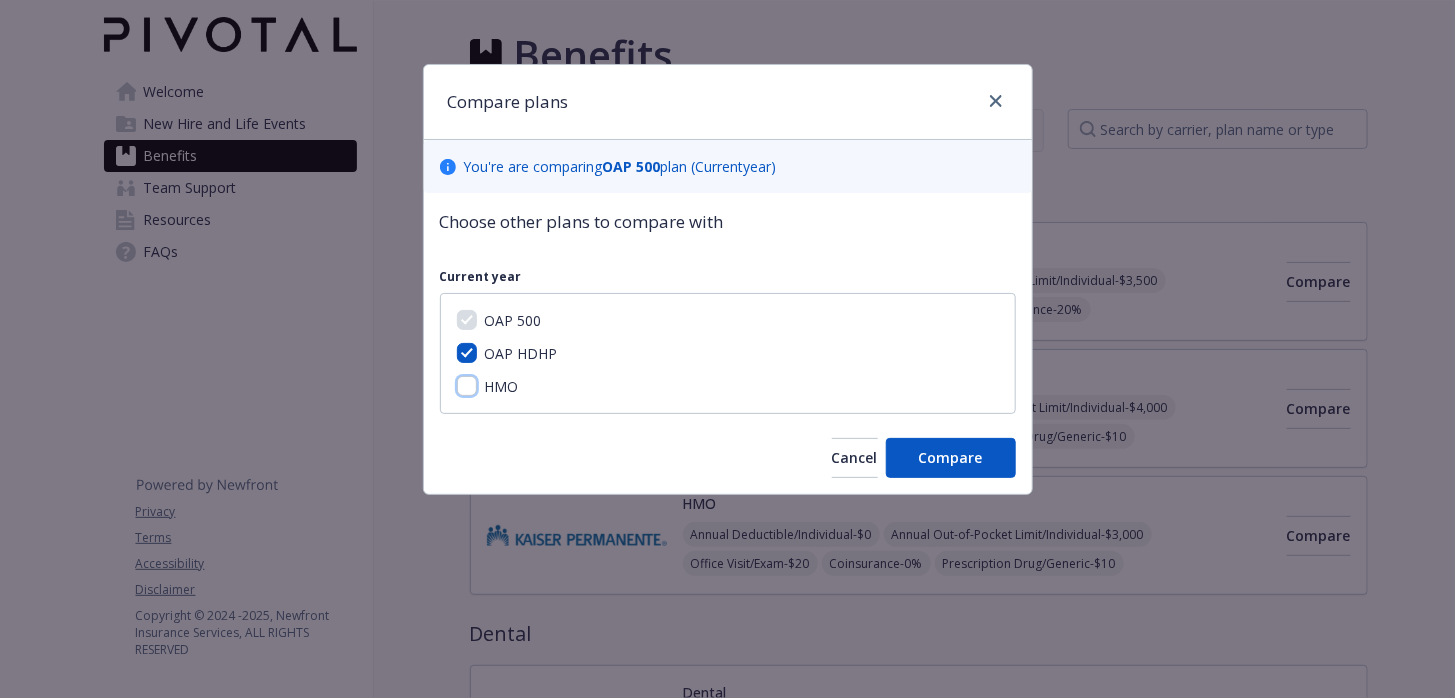 click on "HMO" at bounding box center [467, 386] 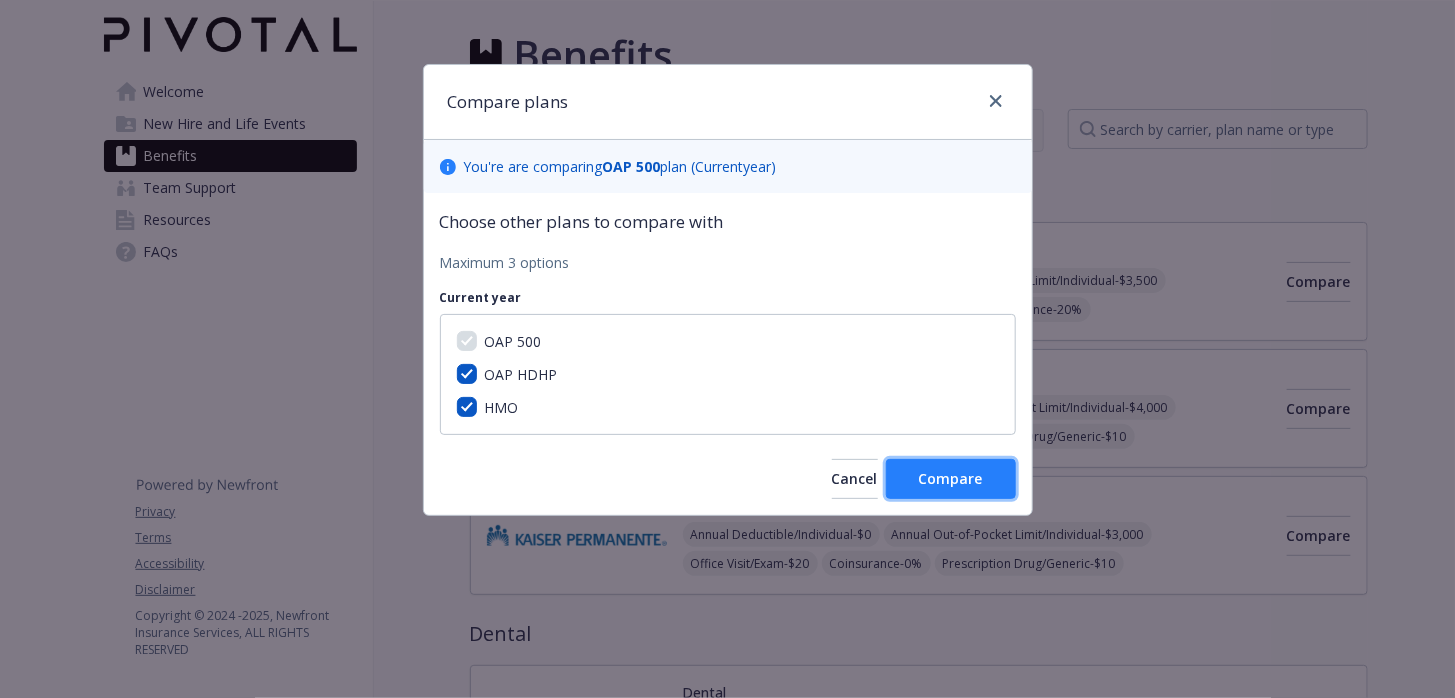 click on "Compare" at bounding box center (951, 478) 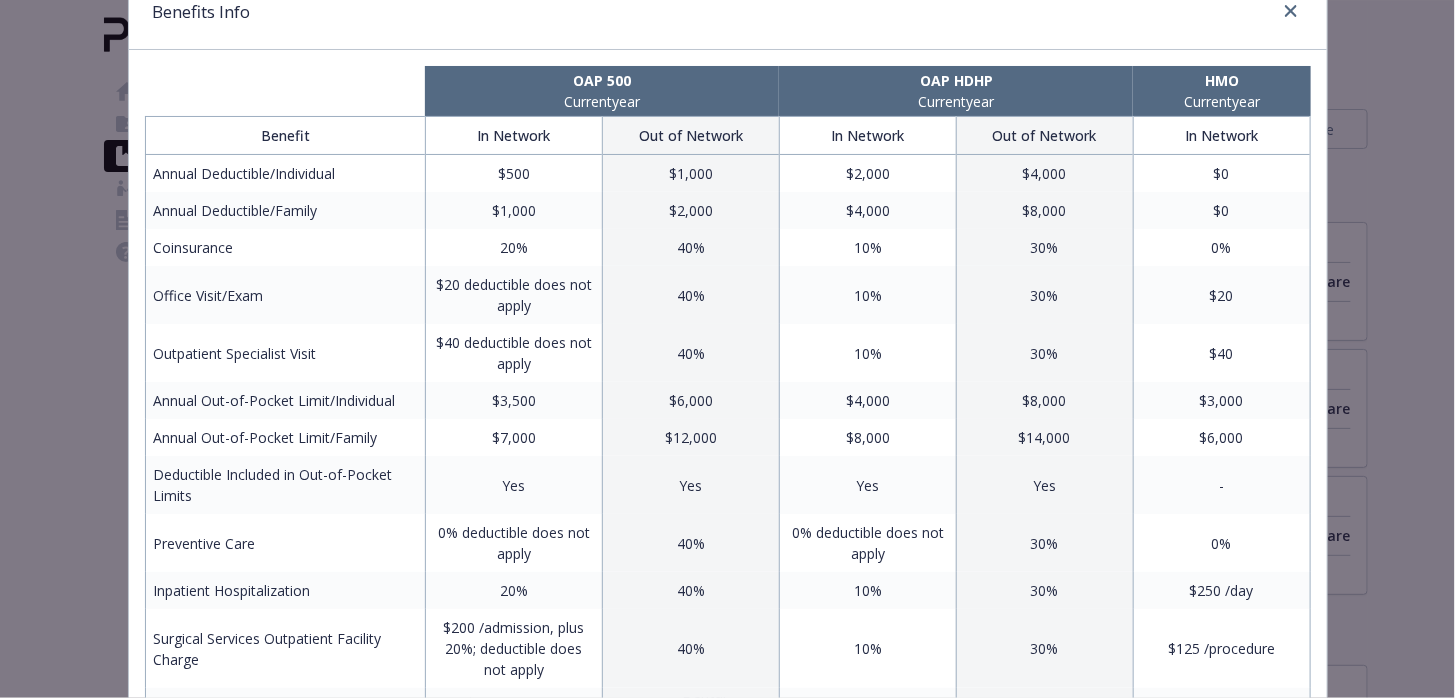 scroll, scrollTop: 87, scrollLeft: 0, axis: vertical 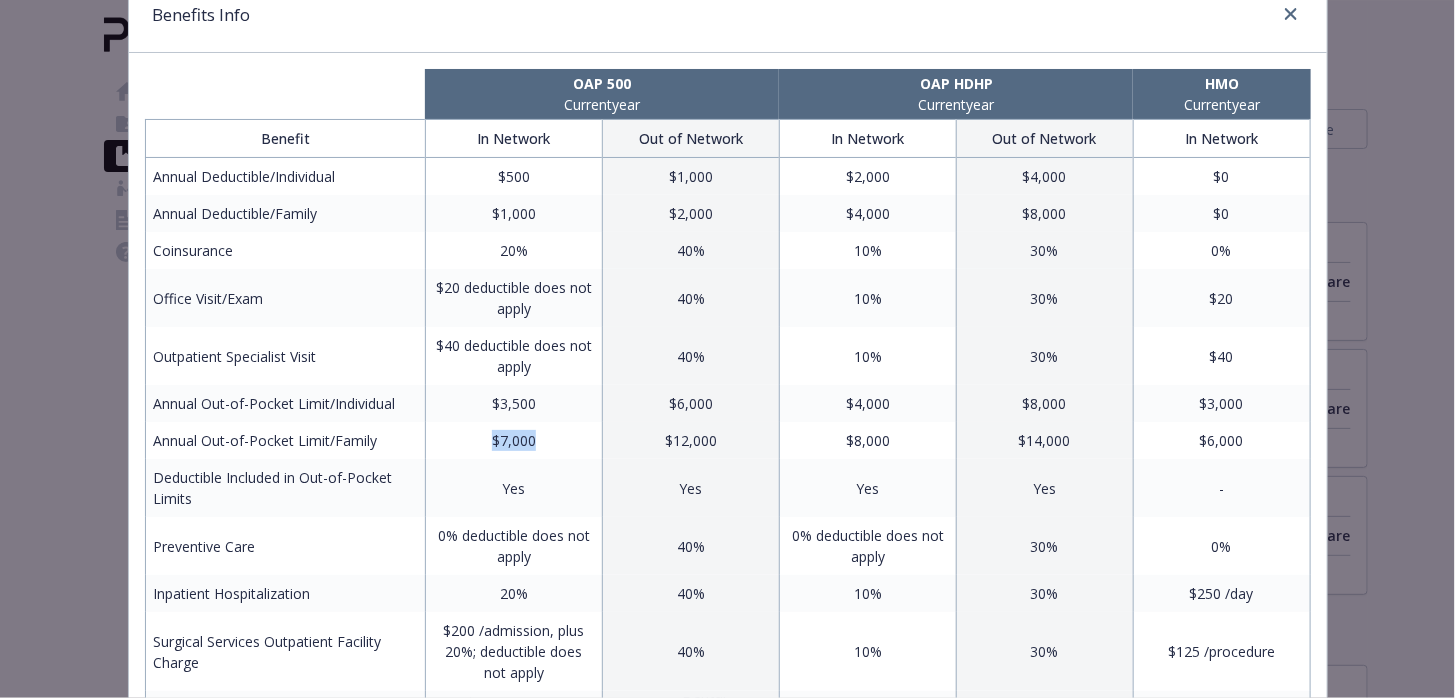 drag, startPoint x: 543, startPoint y: 438, endPoint x: 483, endPoint y: 436, distance: 60.033325 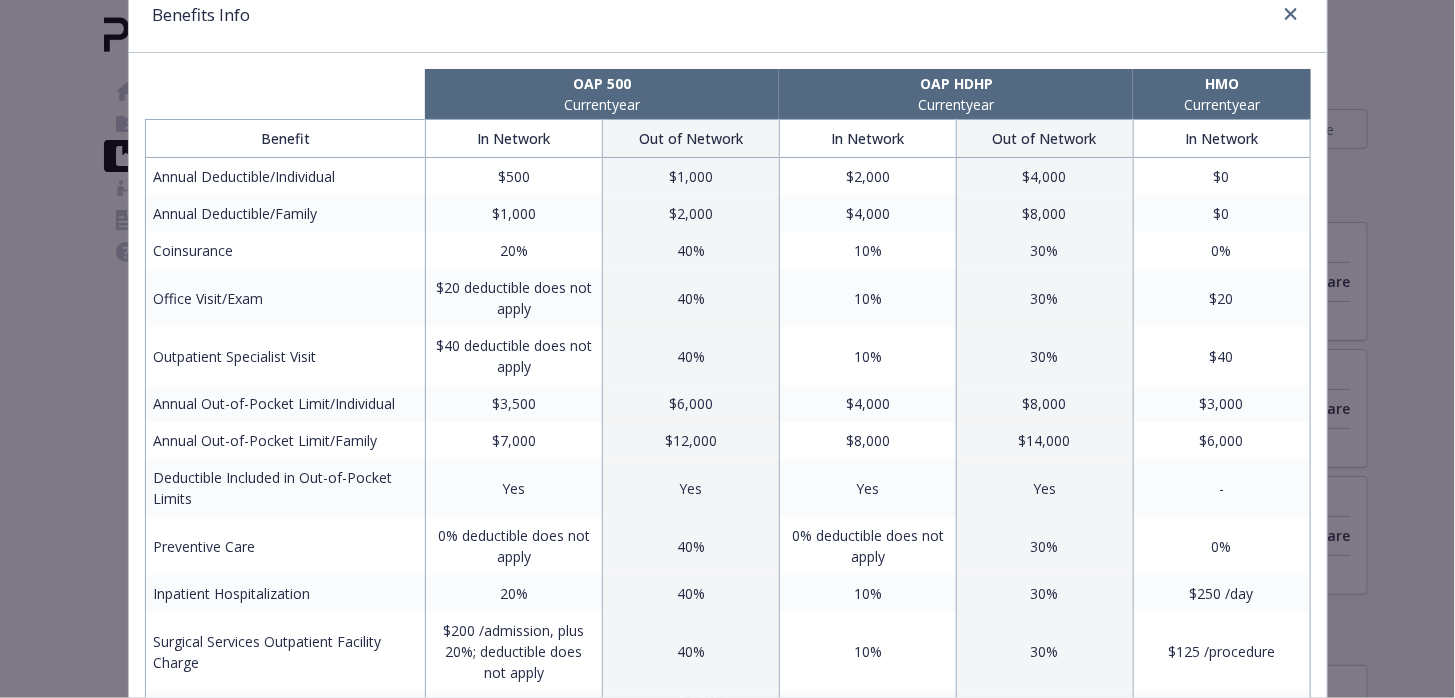 click on "$6,000" at bounding box center [1221, 440] 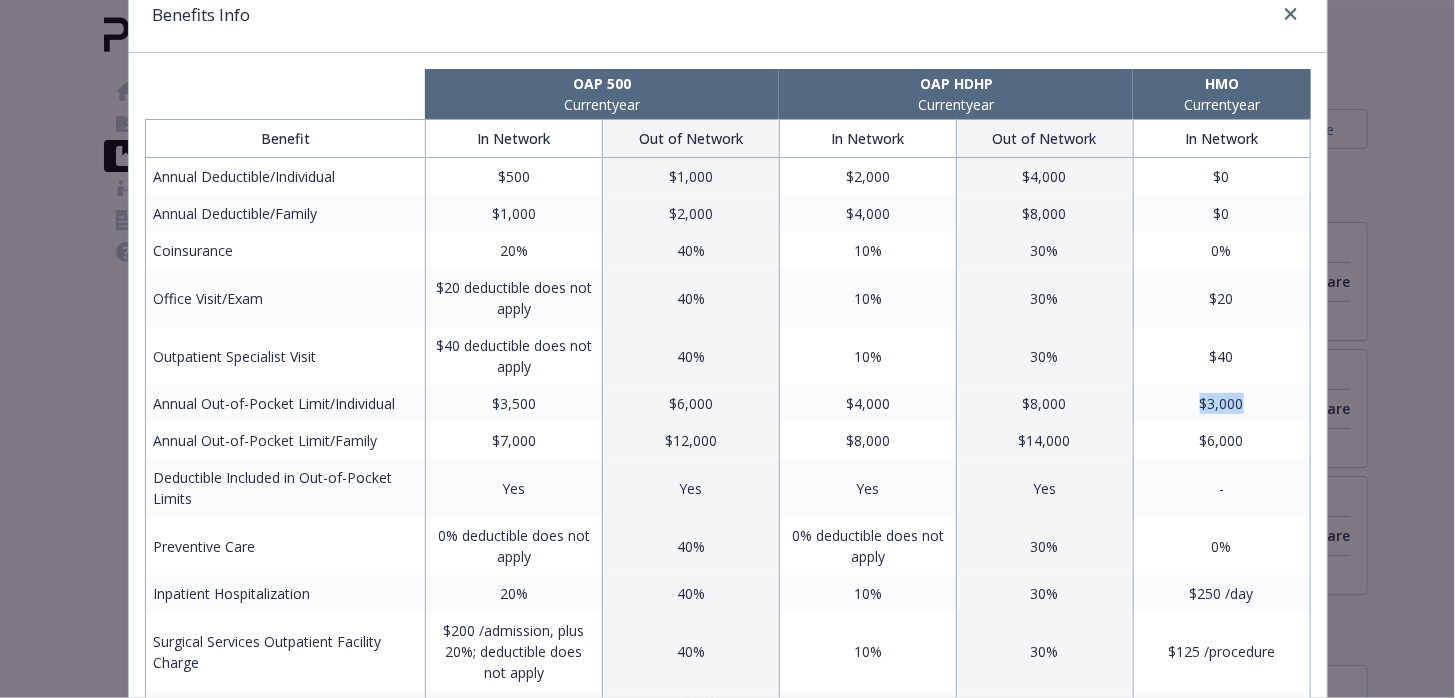 drag, startPoint x: 1253, startPoint y: 399, endPoint x: 1195, endPoint y: 400, distance: 58.00862 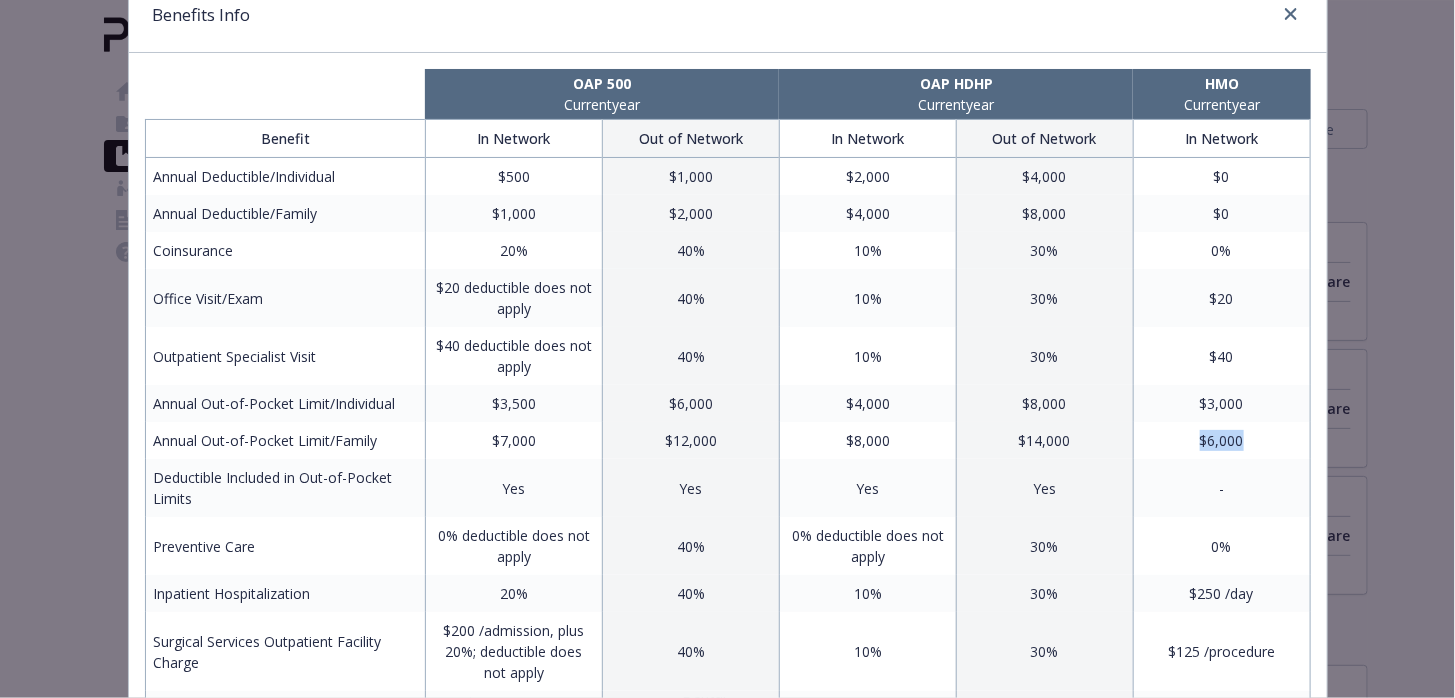 drag, startPoint x: 1246, startPoint y: 433, endPoint x: 1194, endPoint y: 435, distance: 52.03845 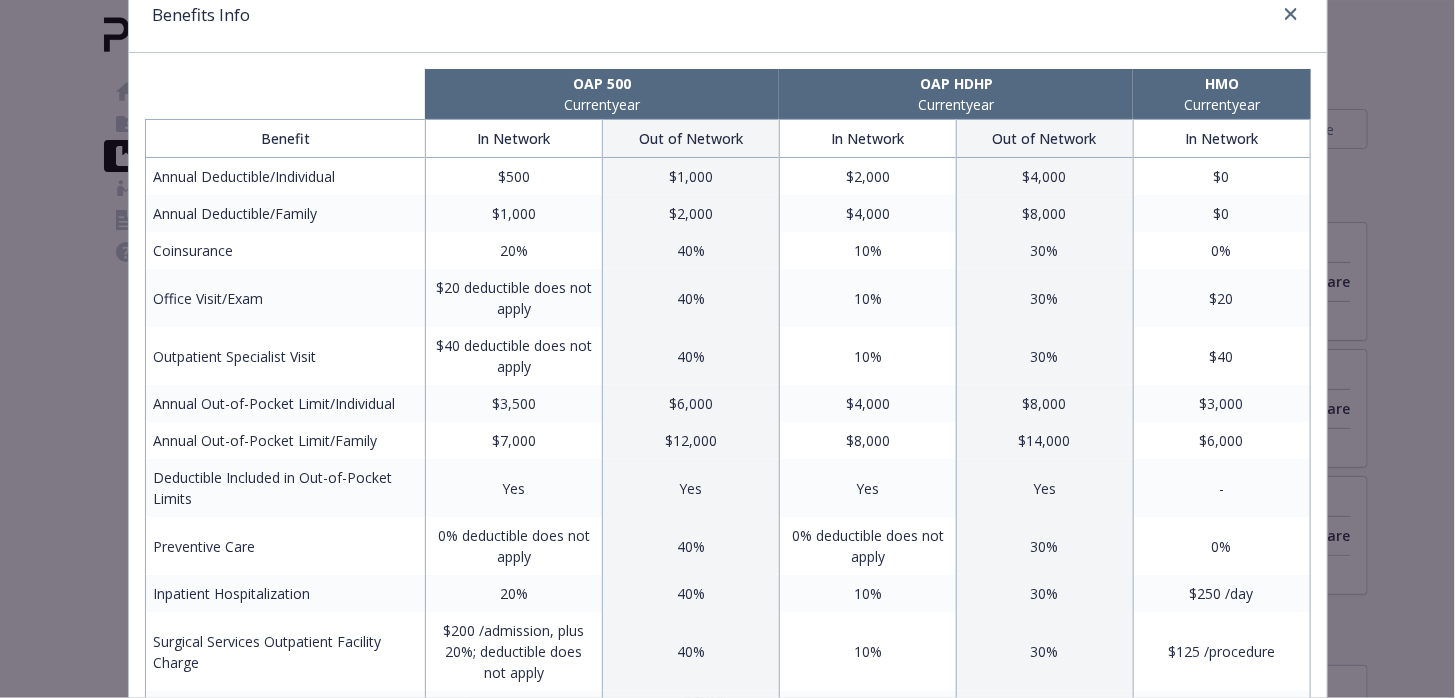click on "Yes" at bounding box center [1044, 488] 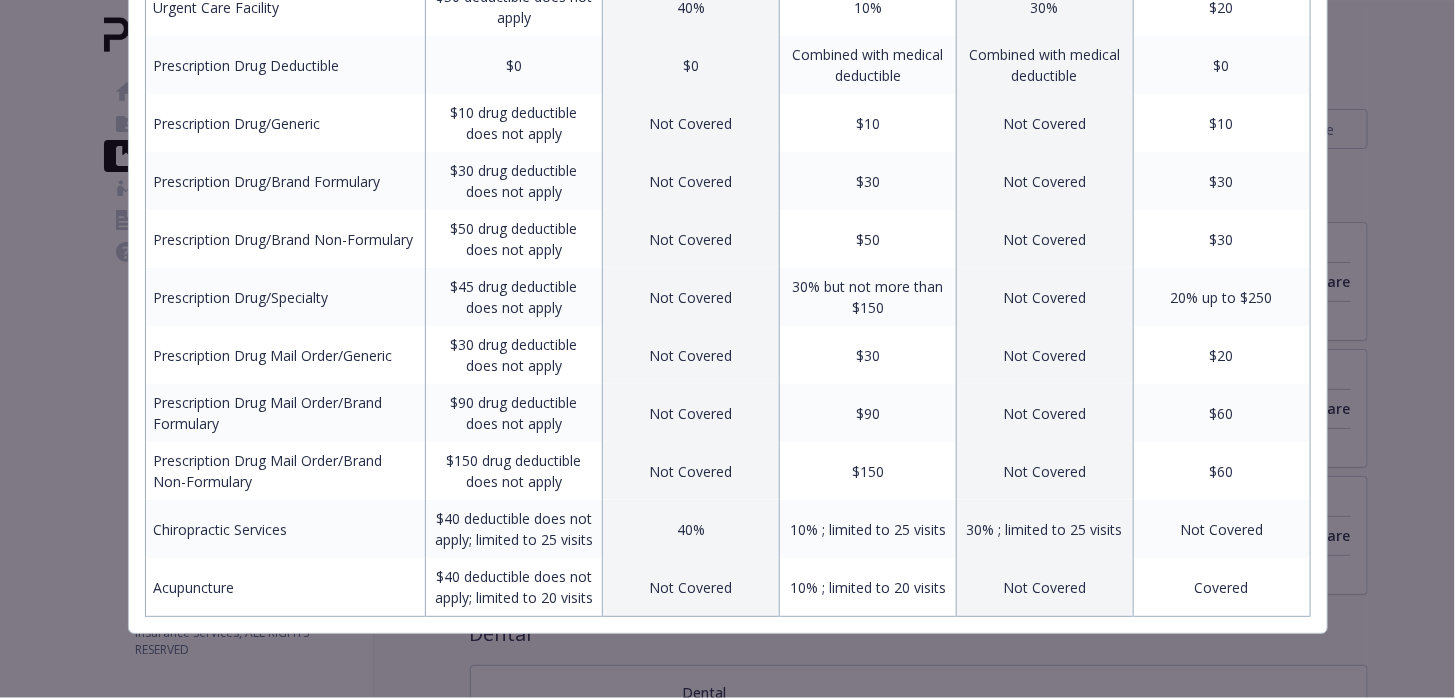 scroll, scrollTop: 920, scrollLeft: 0, axis: vertical 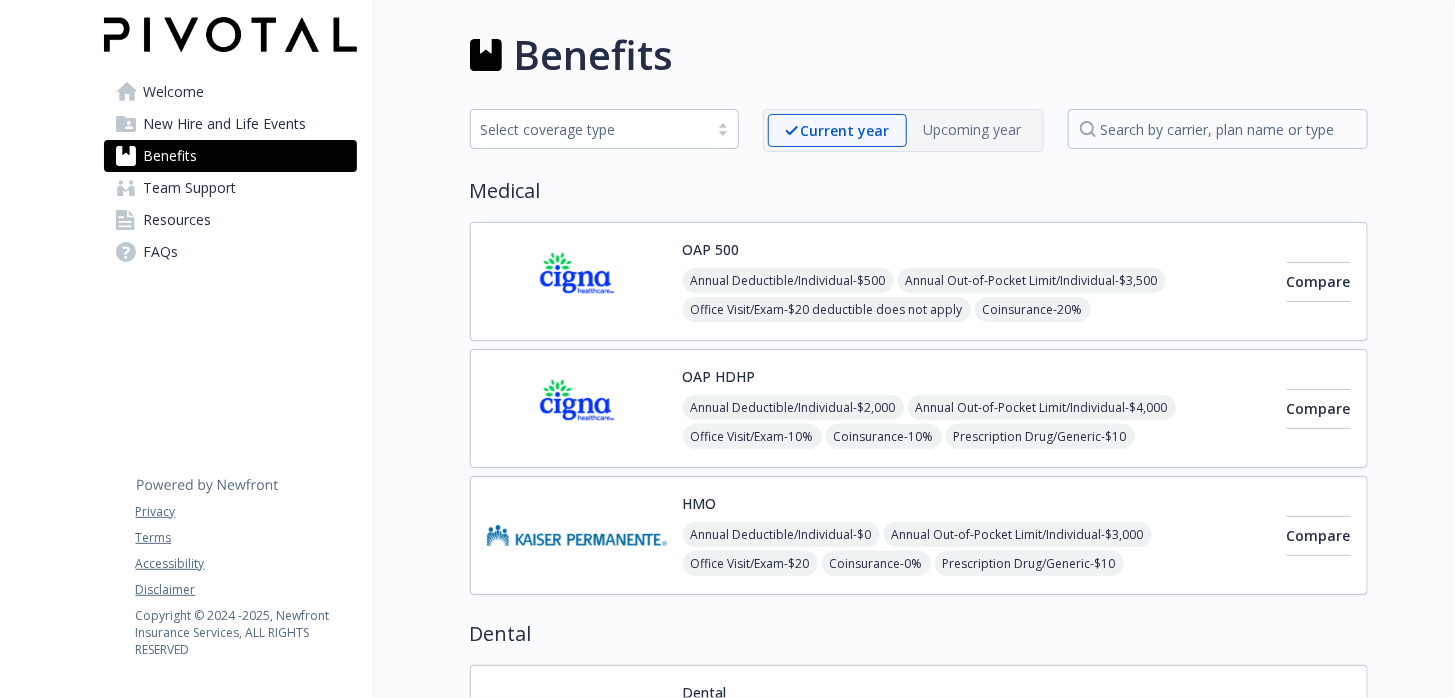 click on "New Hire and Life Events" at bounding box center [225, 124] 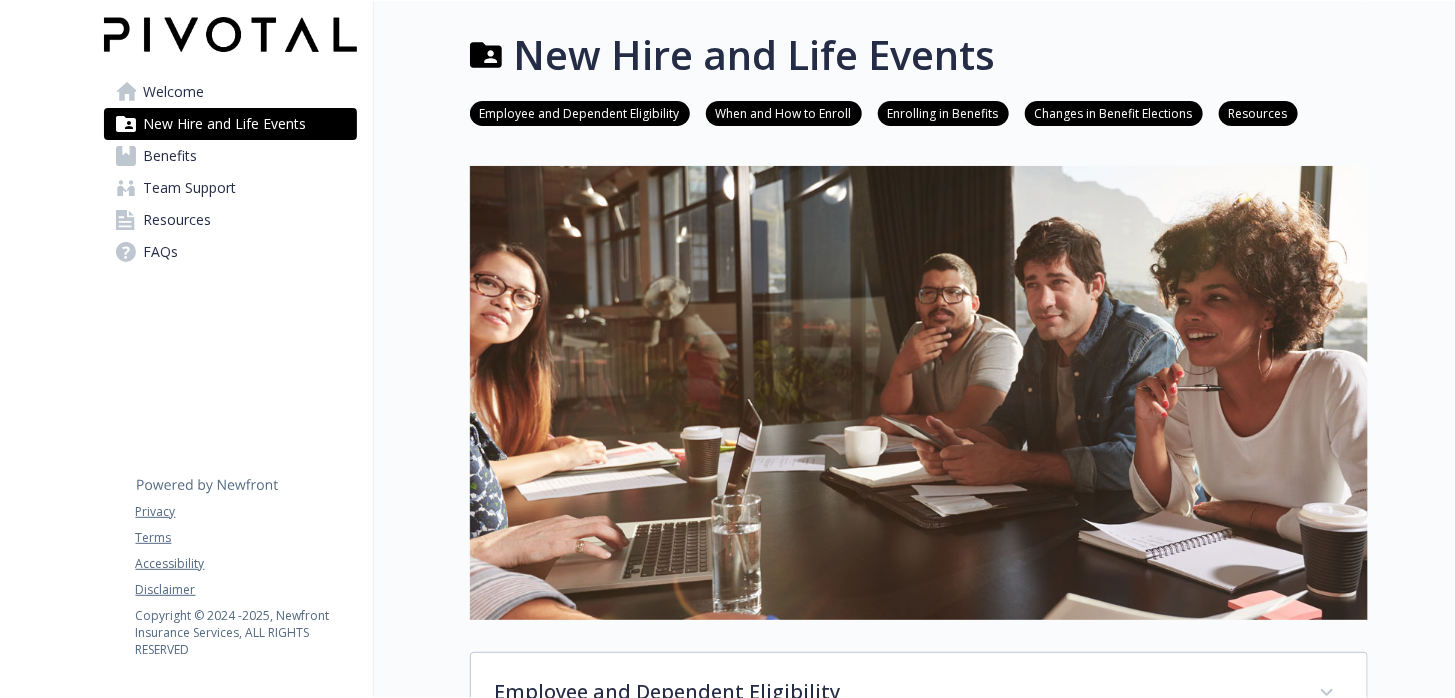 click on "When and How to Enroll" at bounding box center [784, 112] 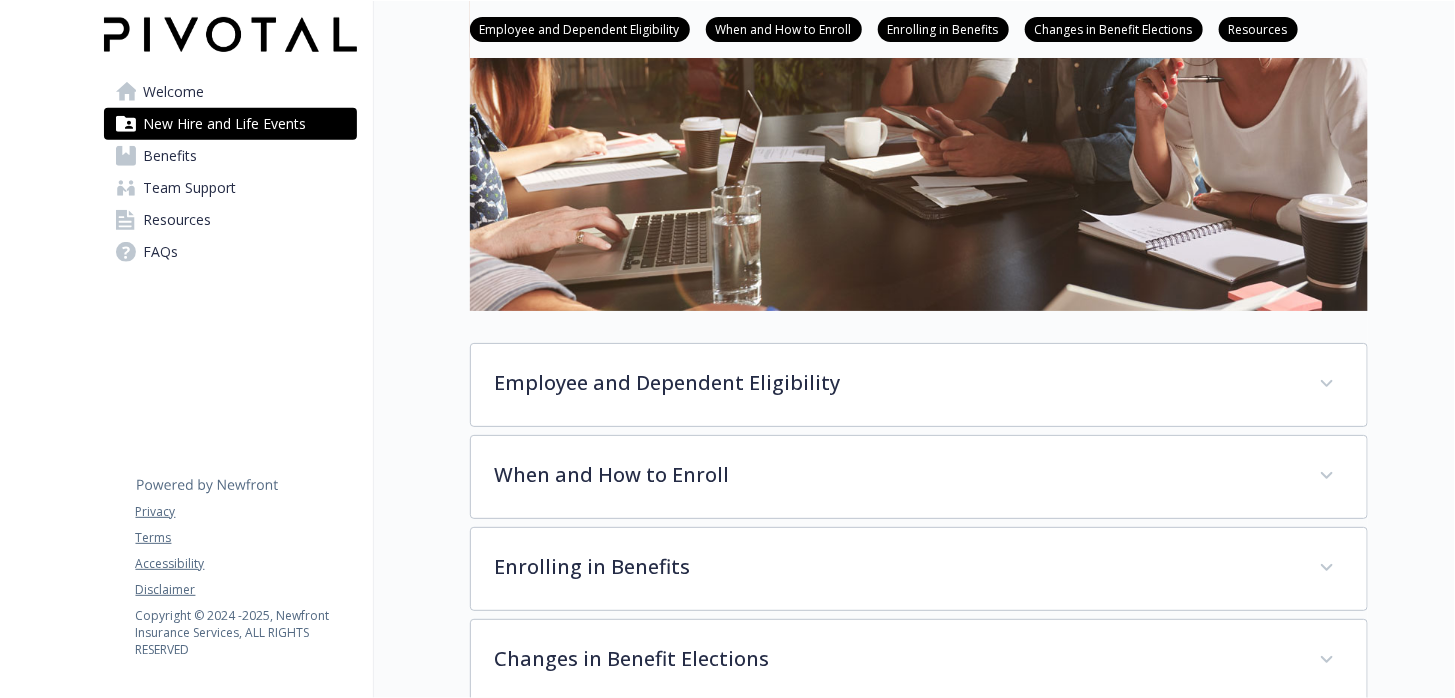 scroll, scrollTop: 645, scrollLeft: 15, axis: both 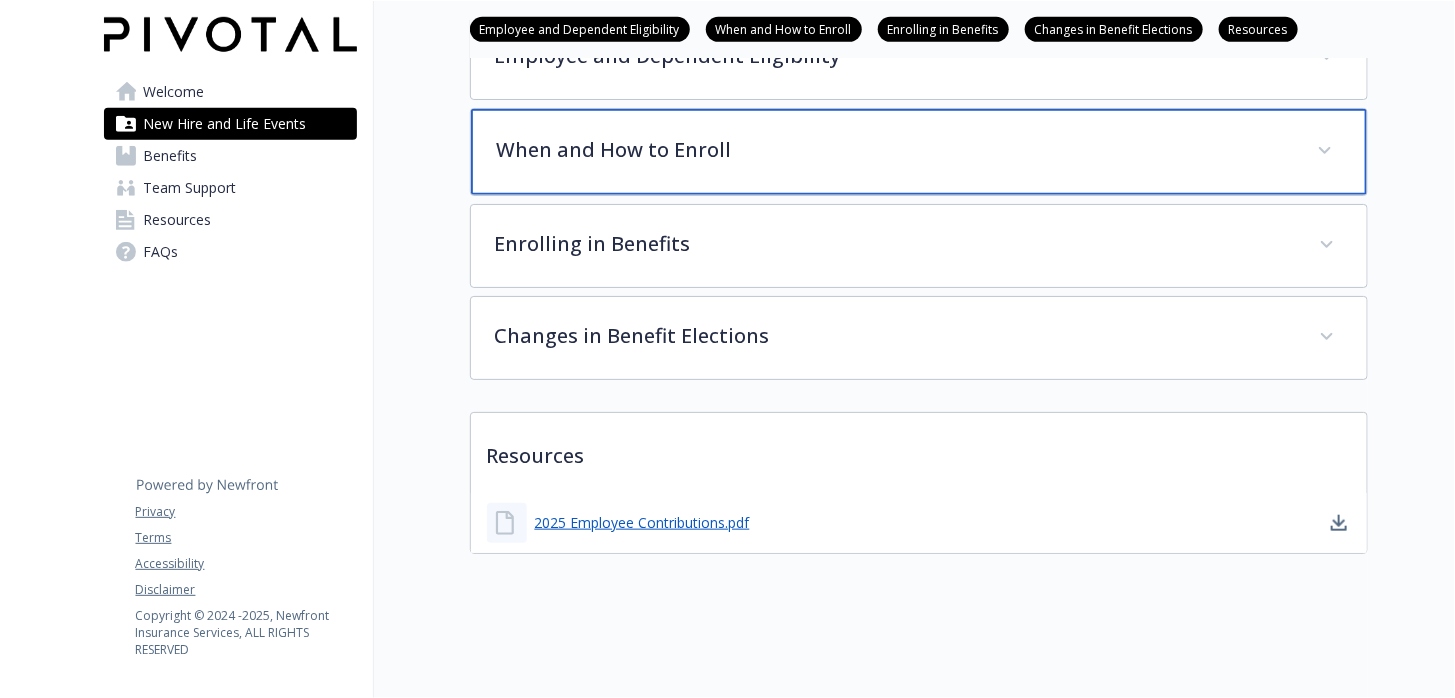 click at bounding box center [1325, 151] 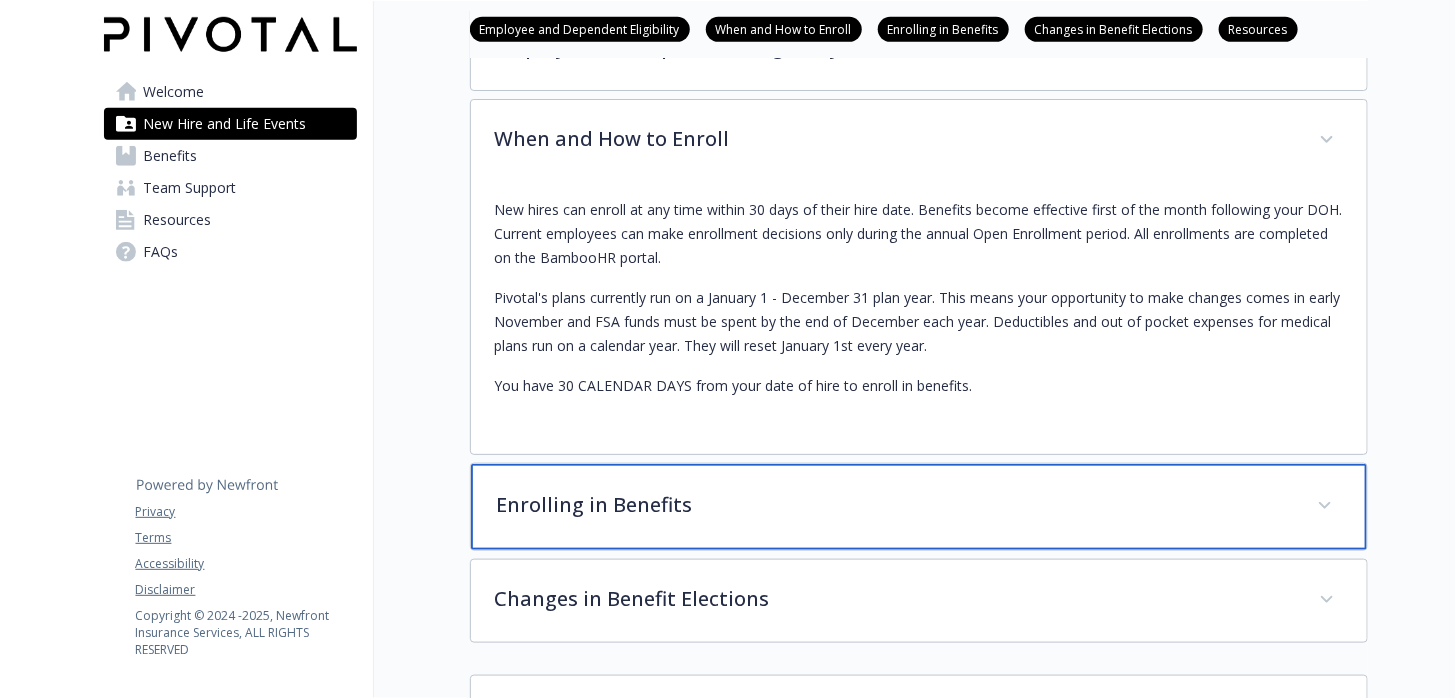 click at bounding box center (1325, 506) 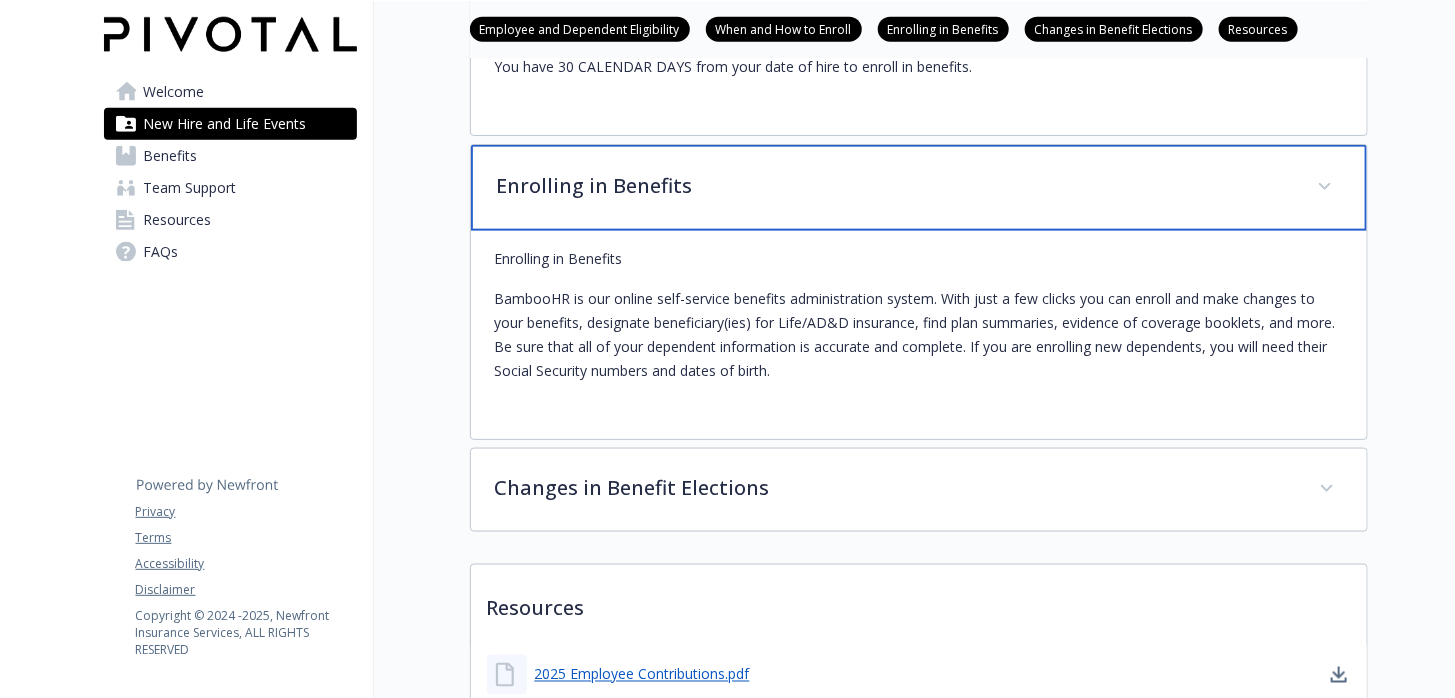 scroll, scrollTop: 1011, scrollLeft: 15, axis: both 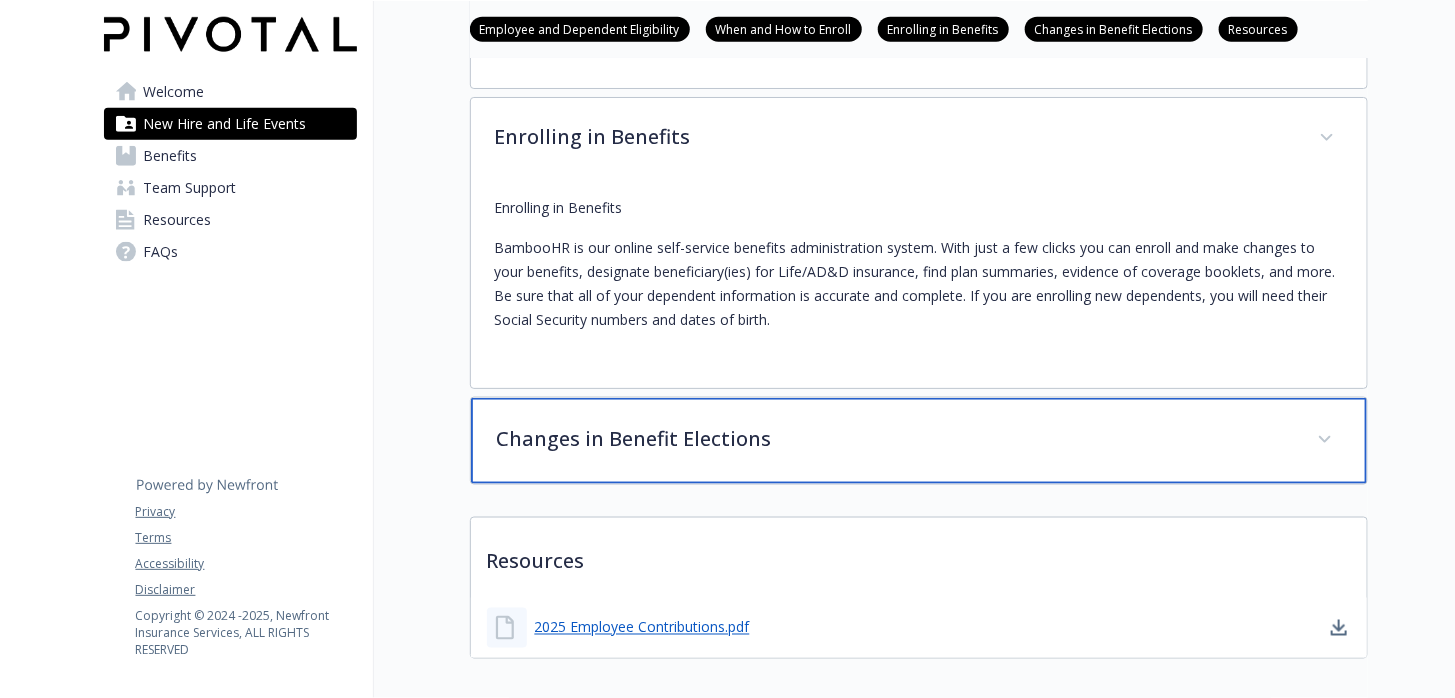 click at bounding box center (1325, 440) 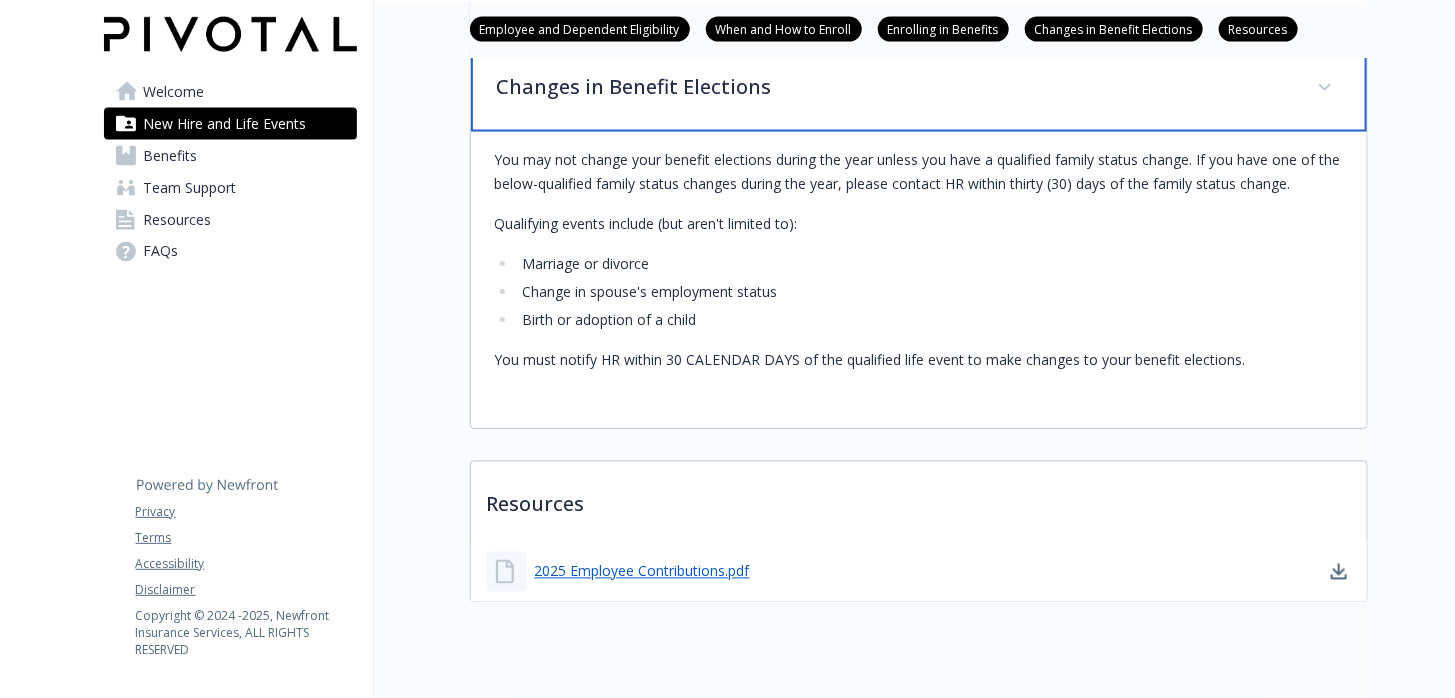 scroll, scrollTop: 1425, scrollLeft: 15, axis: both 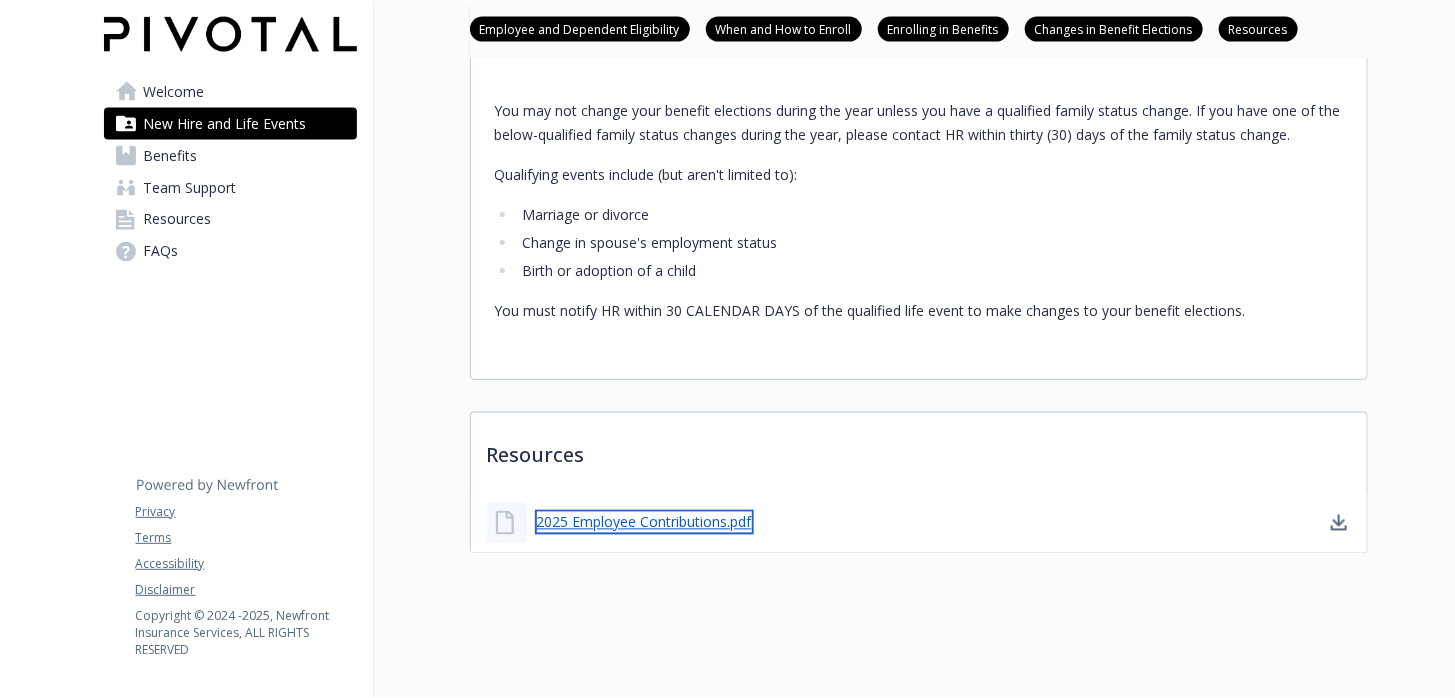 click on "2025 Employee Contributions.pdf" at bounding box center (644, 522) 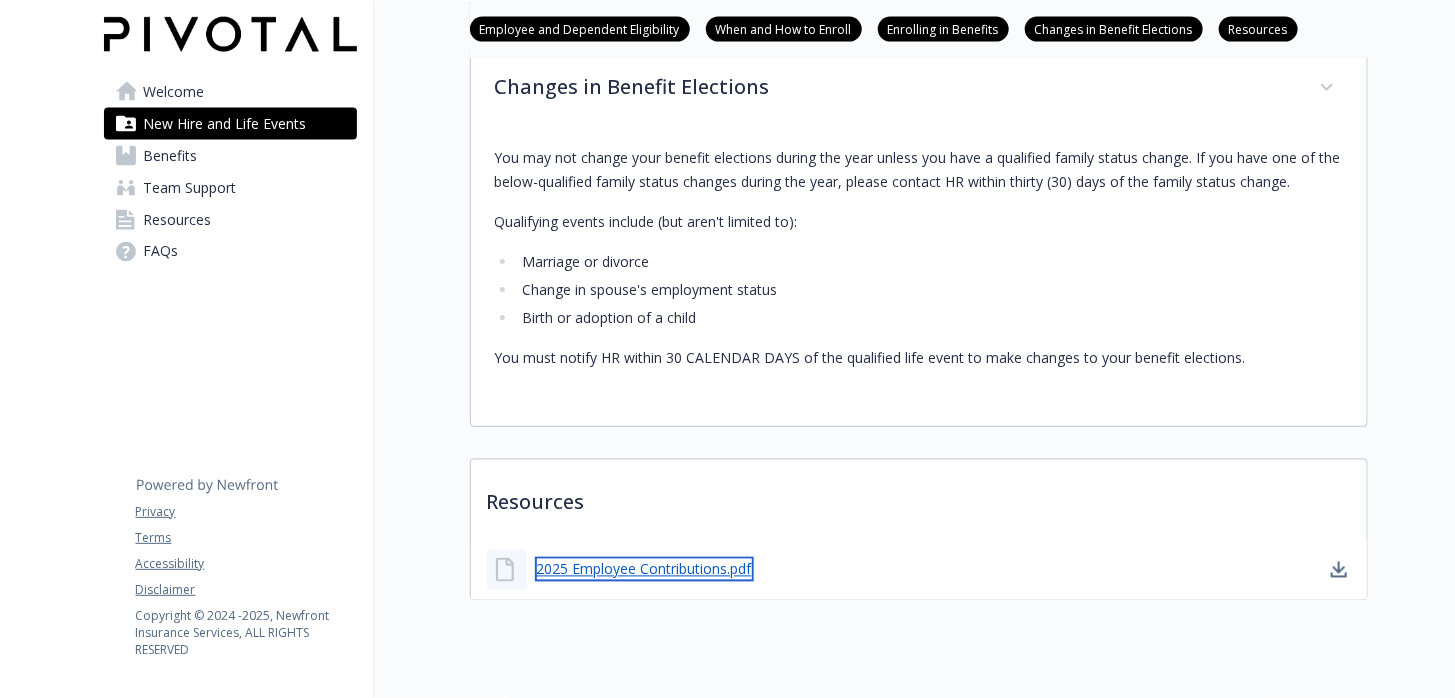 scroll, scrollTop: 1355, scrollLeft: 15, axis: both 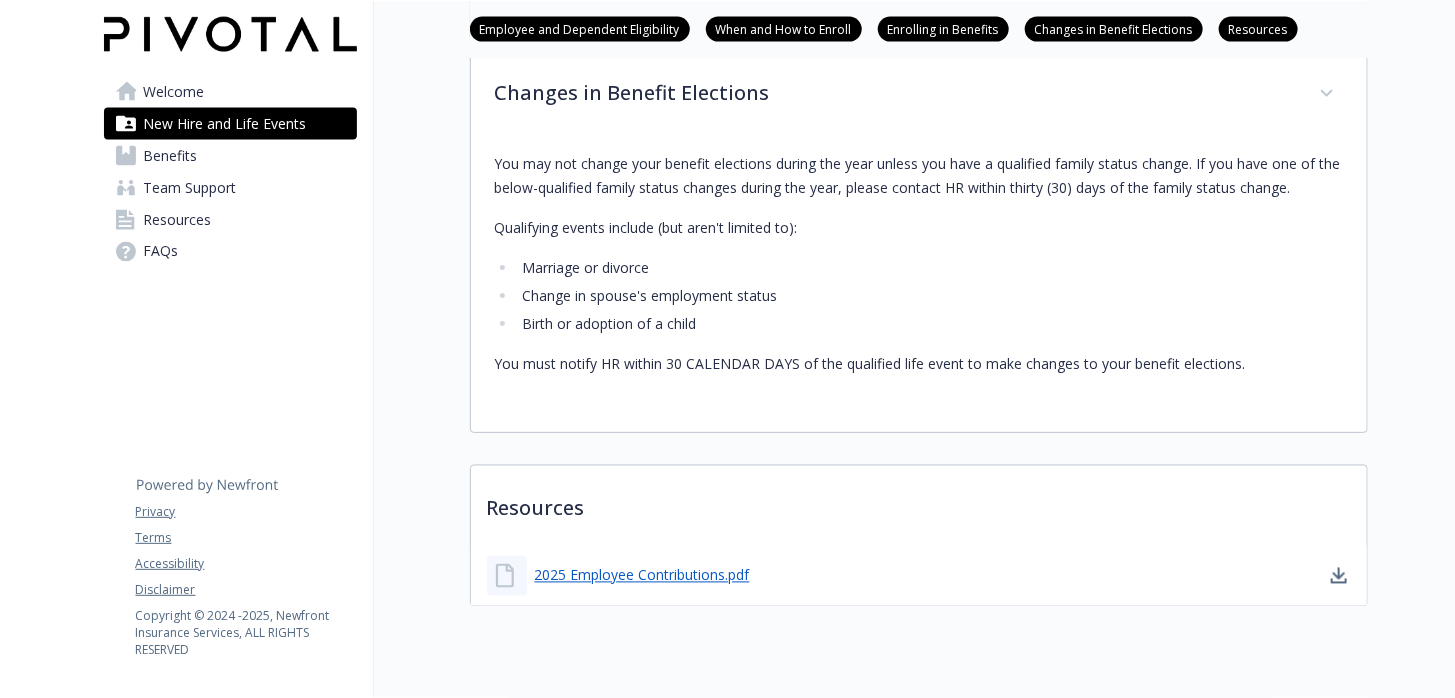 click on "Welcome" at bounding box center (174, 92) 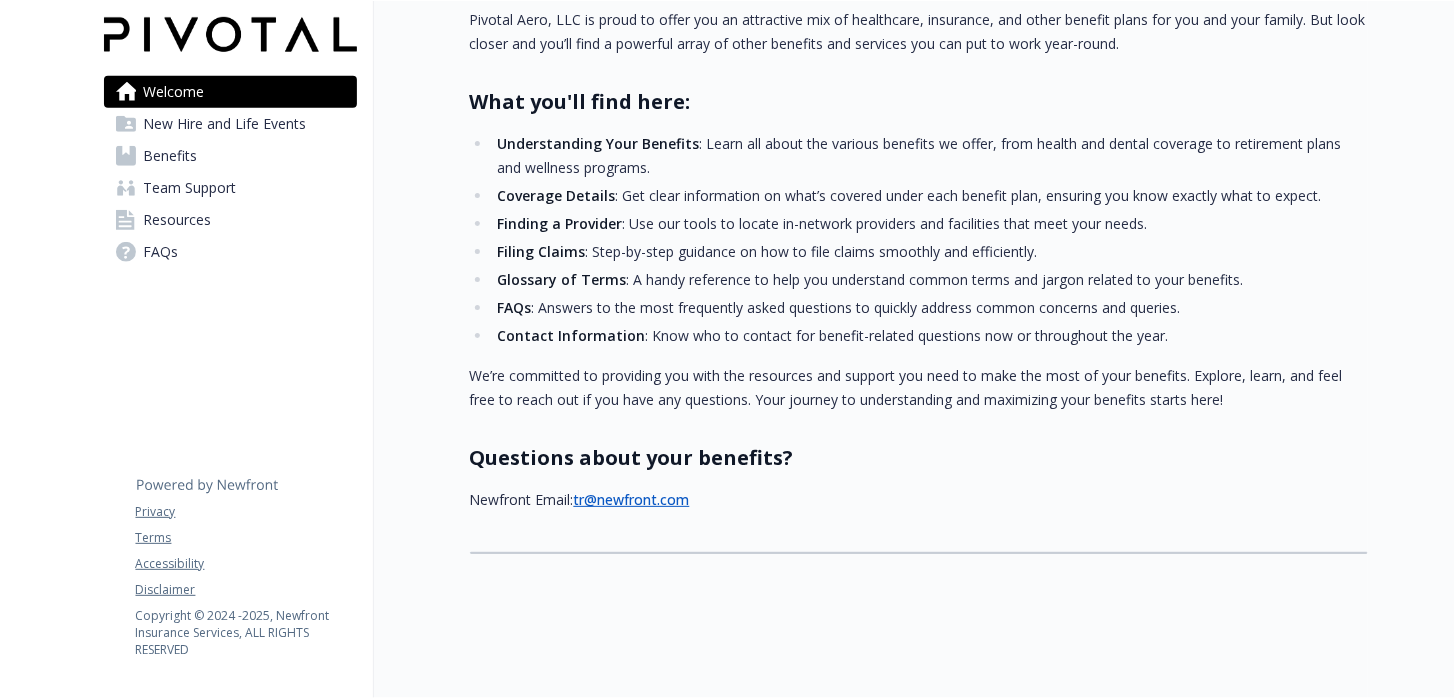 scroll, scrollTop: 586, scrollLeft: 15, axis: both 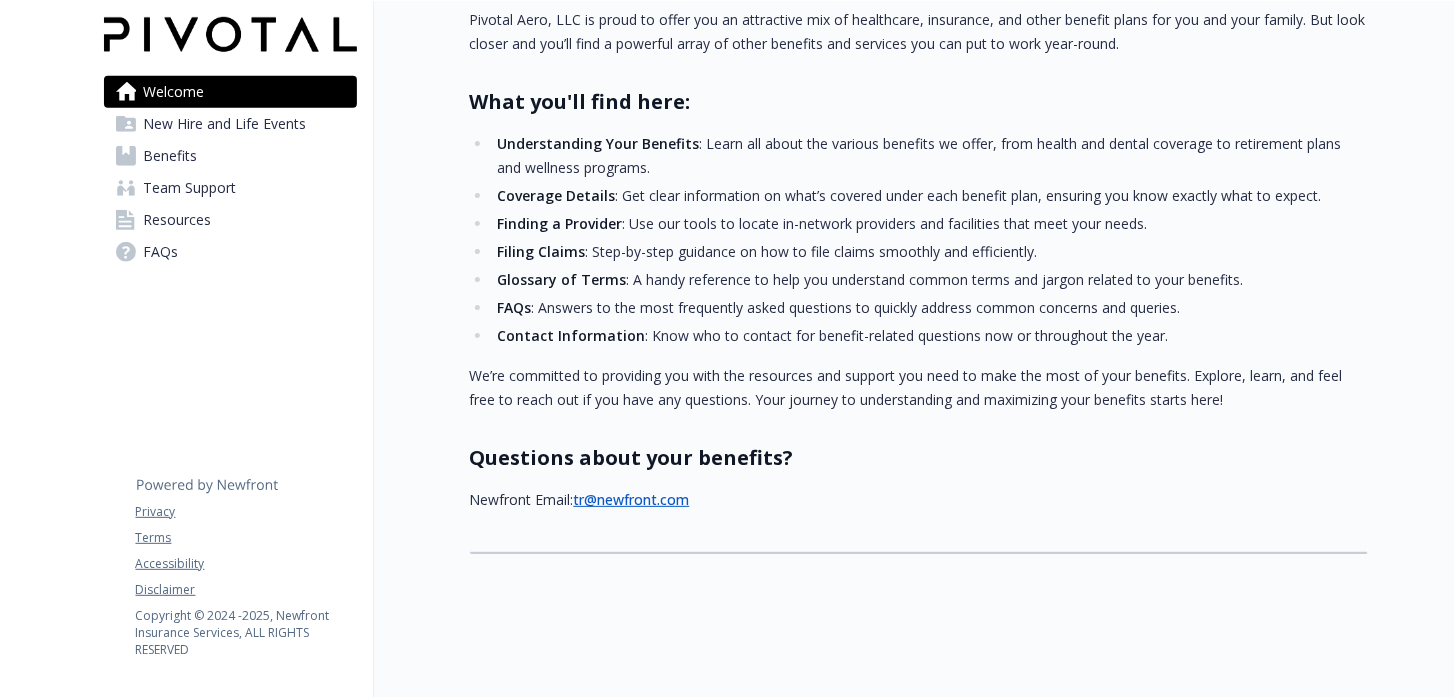 click on "New Hire and Life Events" at bounding box center (225, 124) 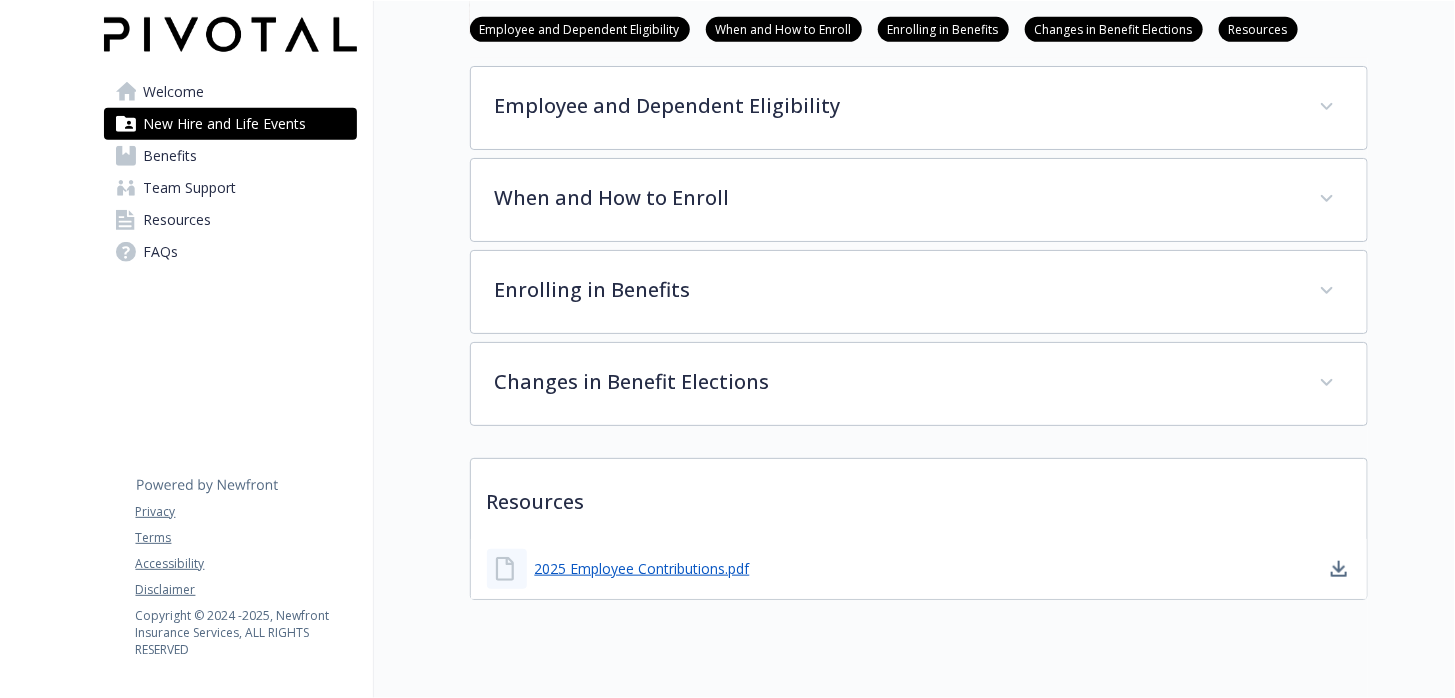click on "Benefits" at bounding box center [171, 156] 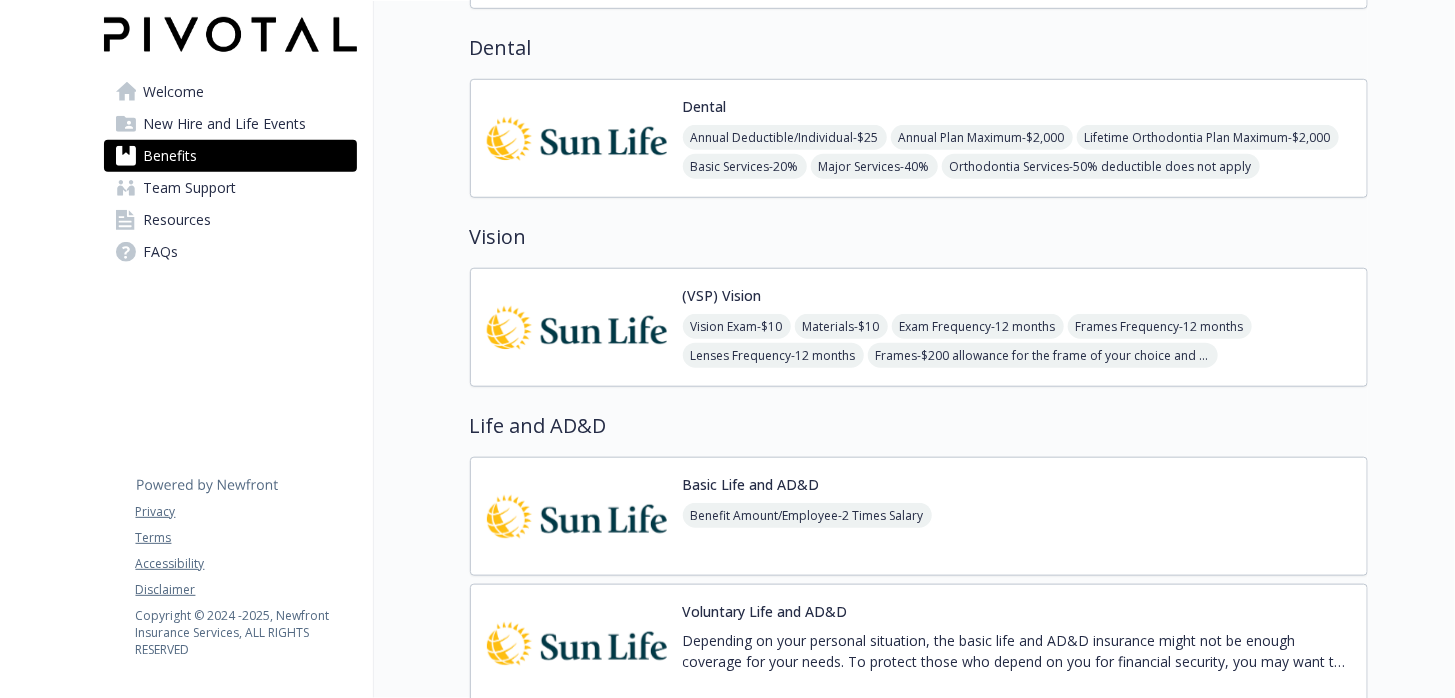 click on "Team Support" at bounding box center (190, 188) 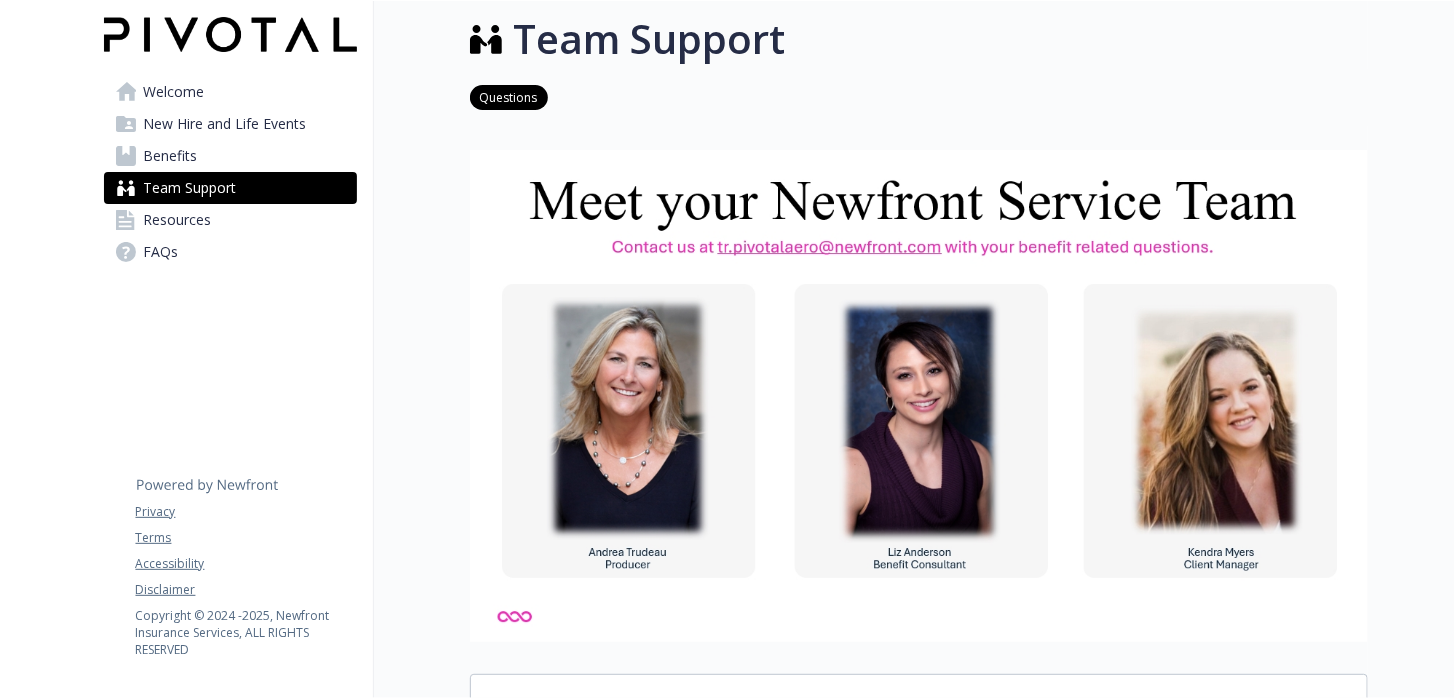 scroll, scrollTop: 485, scrollLeft: 15, axis: both 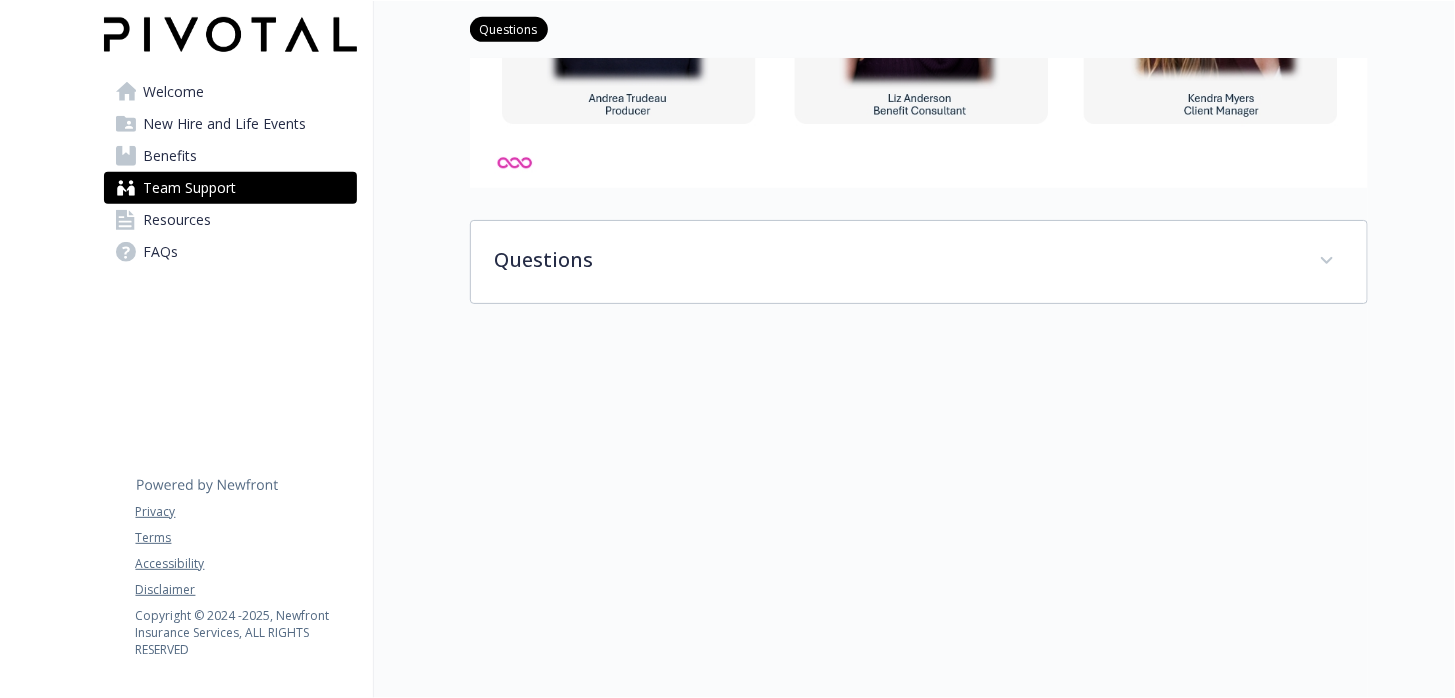click on "Benefits" at bounding box center (171, 156) 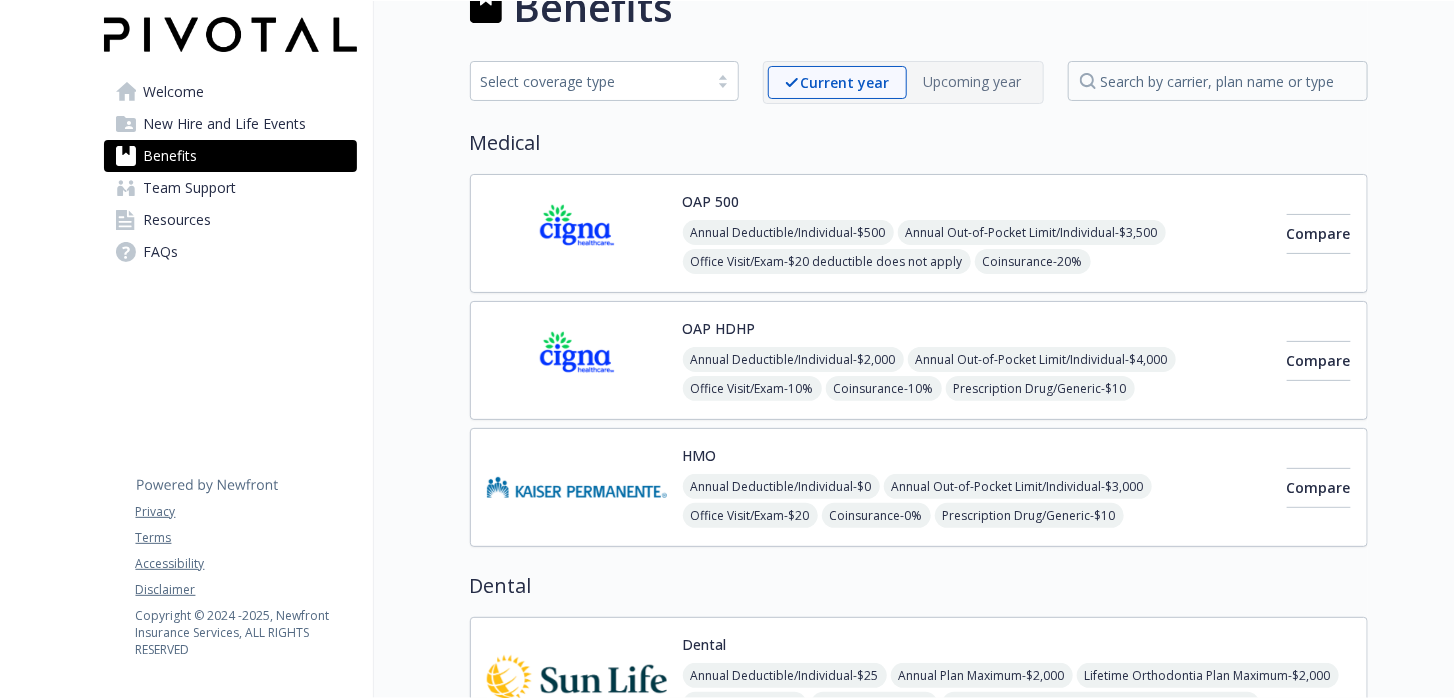 scroll, scrollTop: 0, scrollLeft: 15, axis: horizontal 